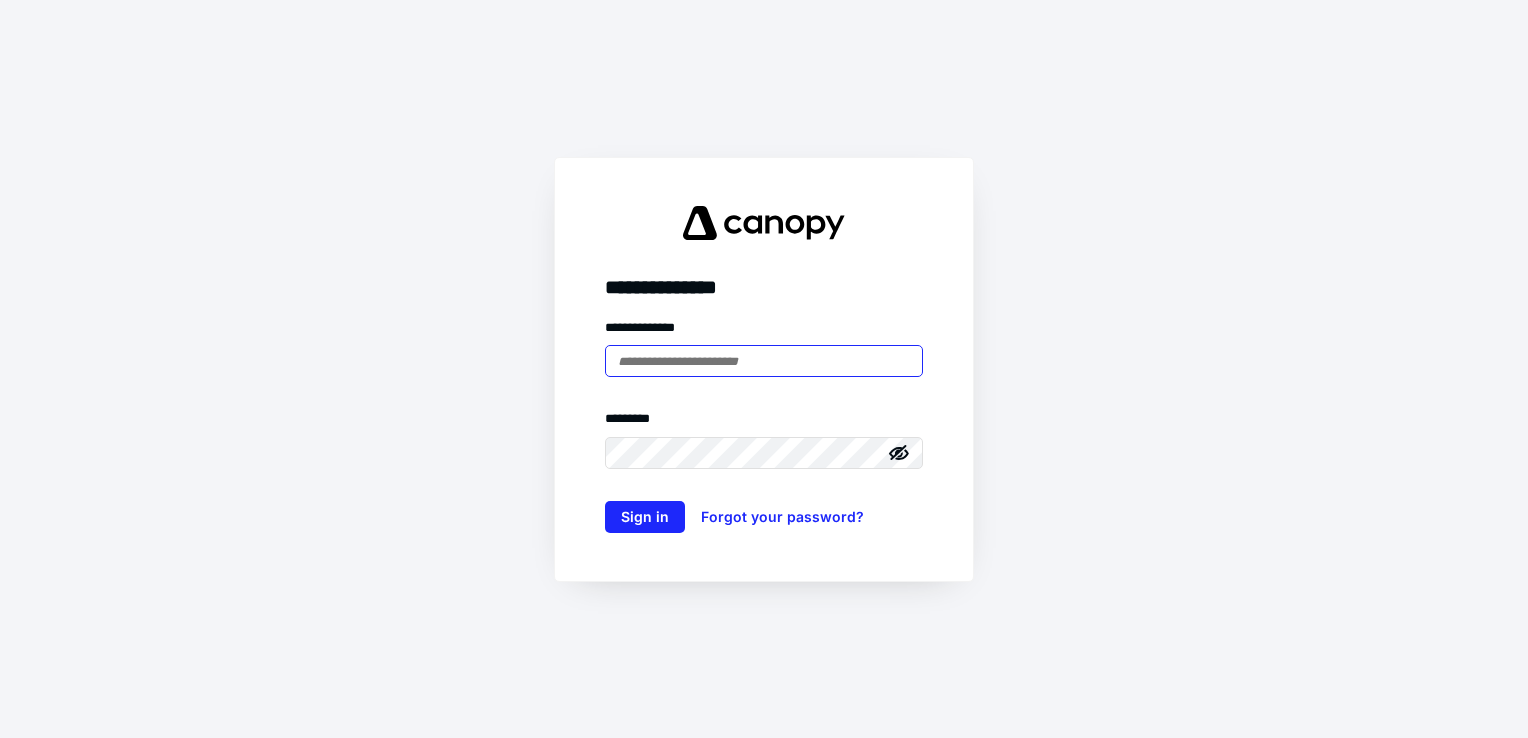 scroll, scrollTop: 0, scrollLeft: 0, axis: both 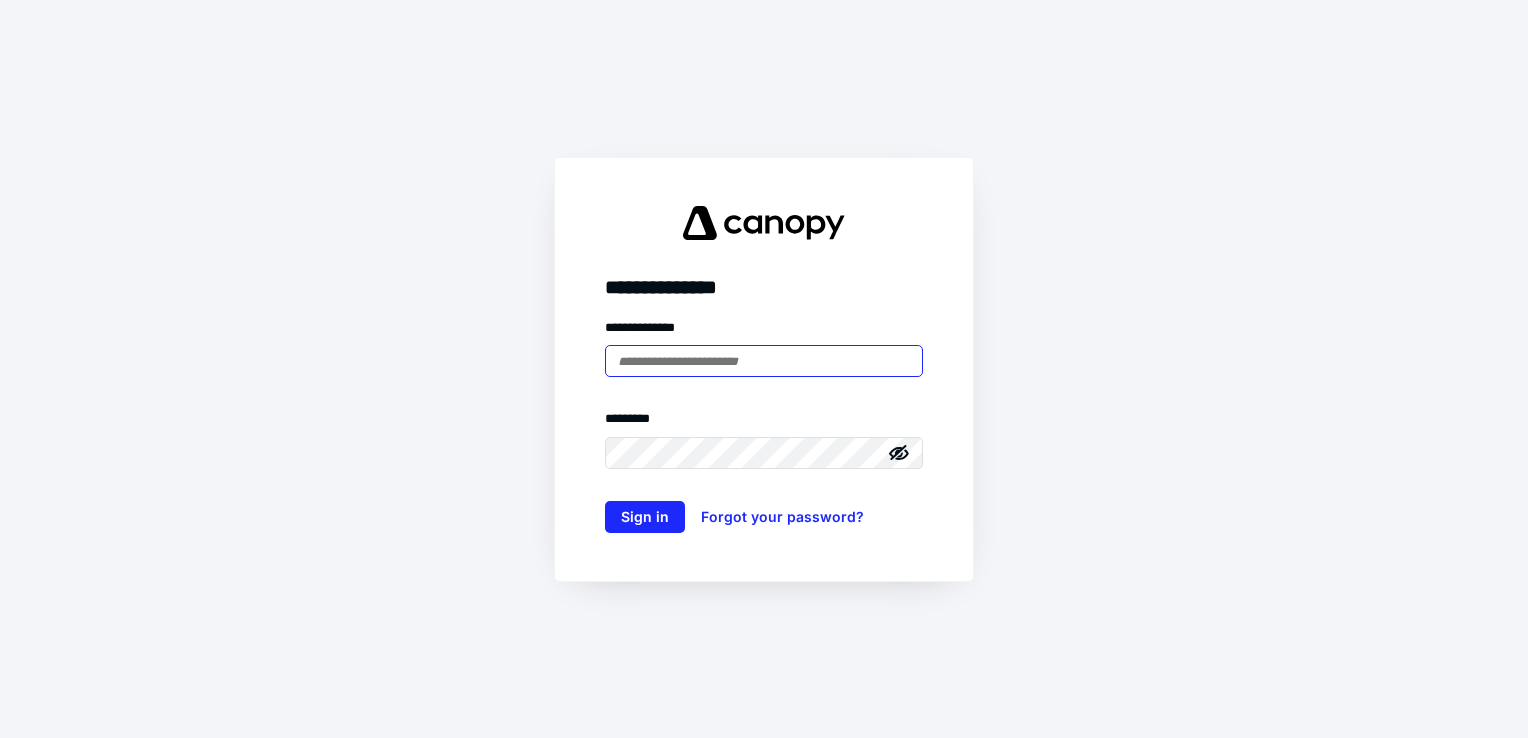 paste on "**********" 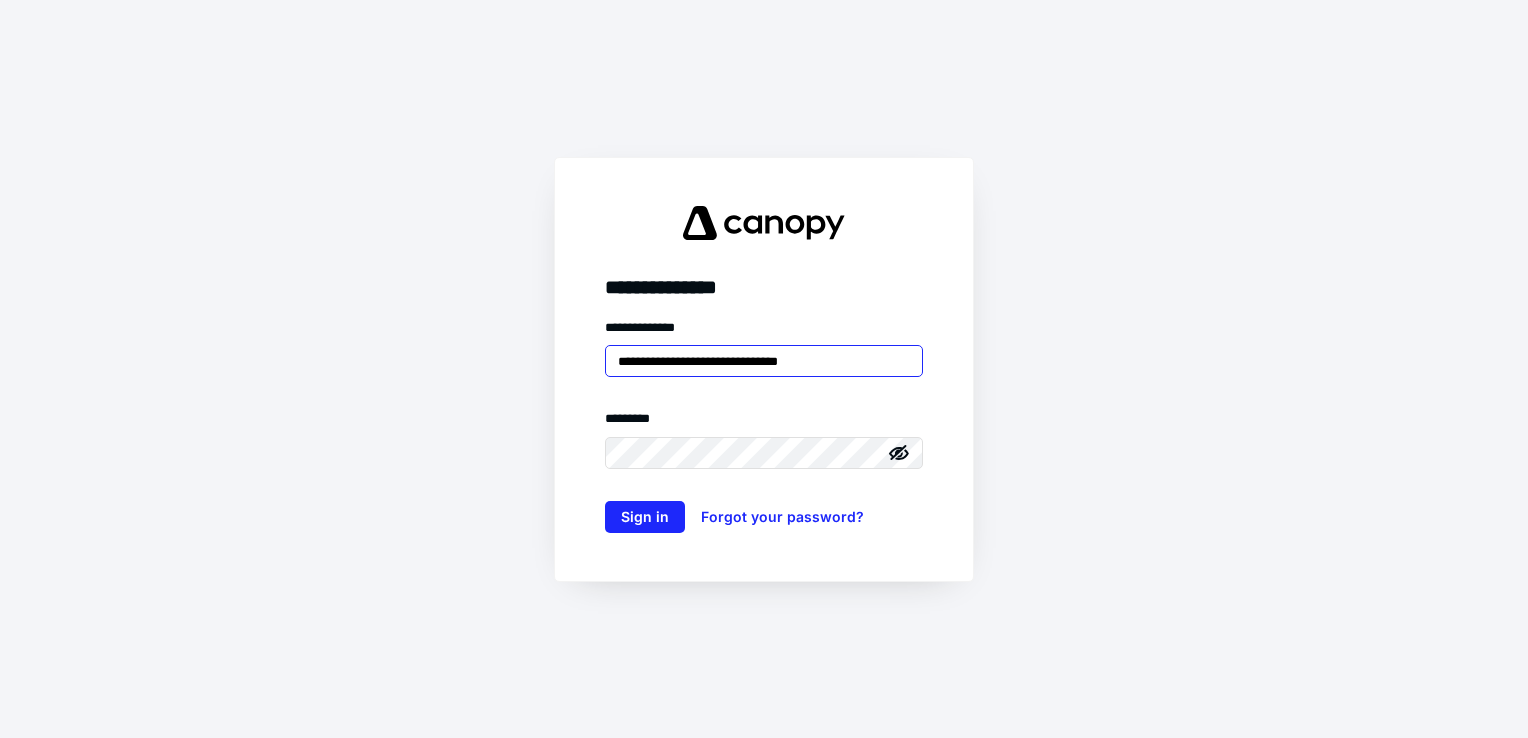 type on "**********" 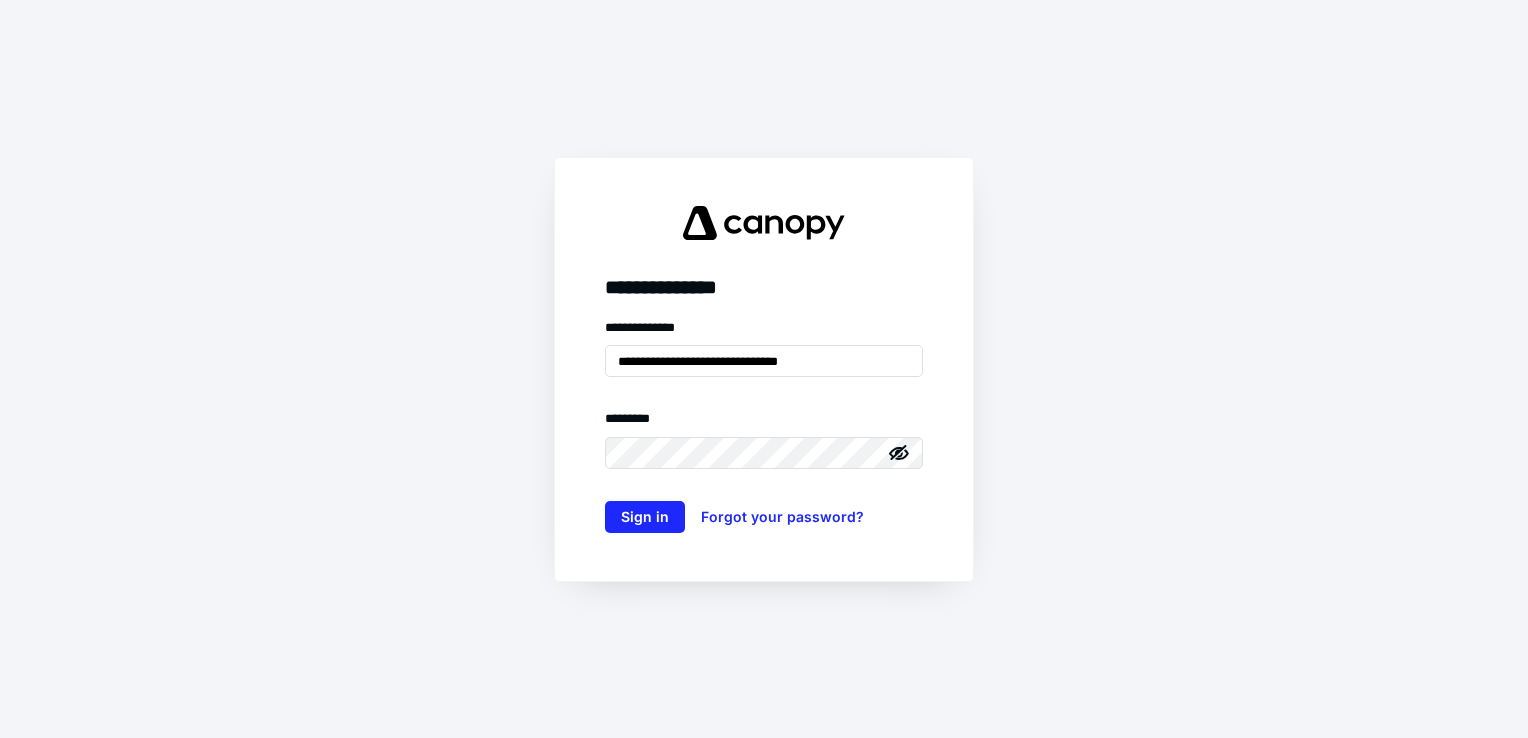 click on "**********" at bounding box center (764, 369) 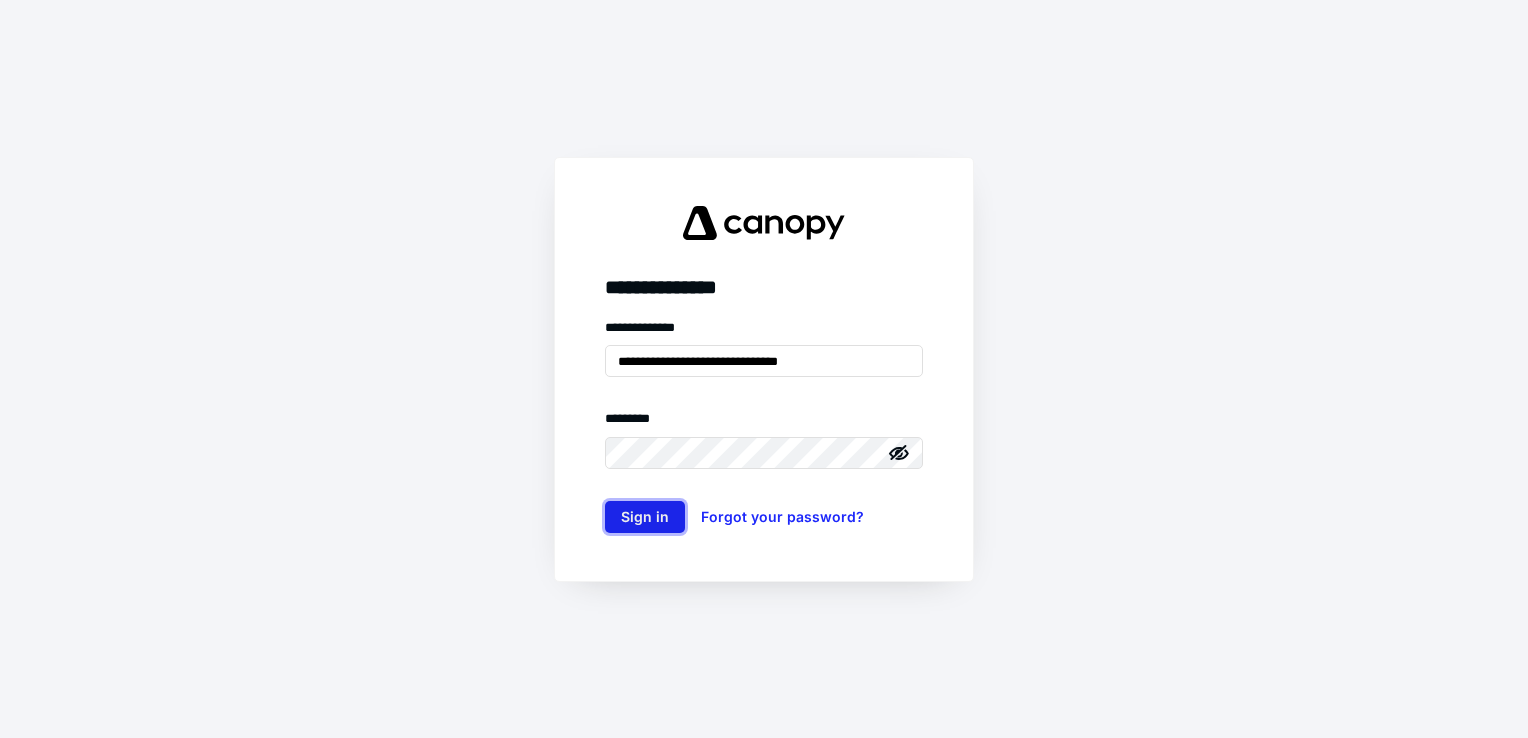 click on "Sign in" at bounding box center (645, 517) 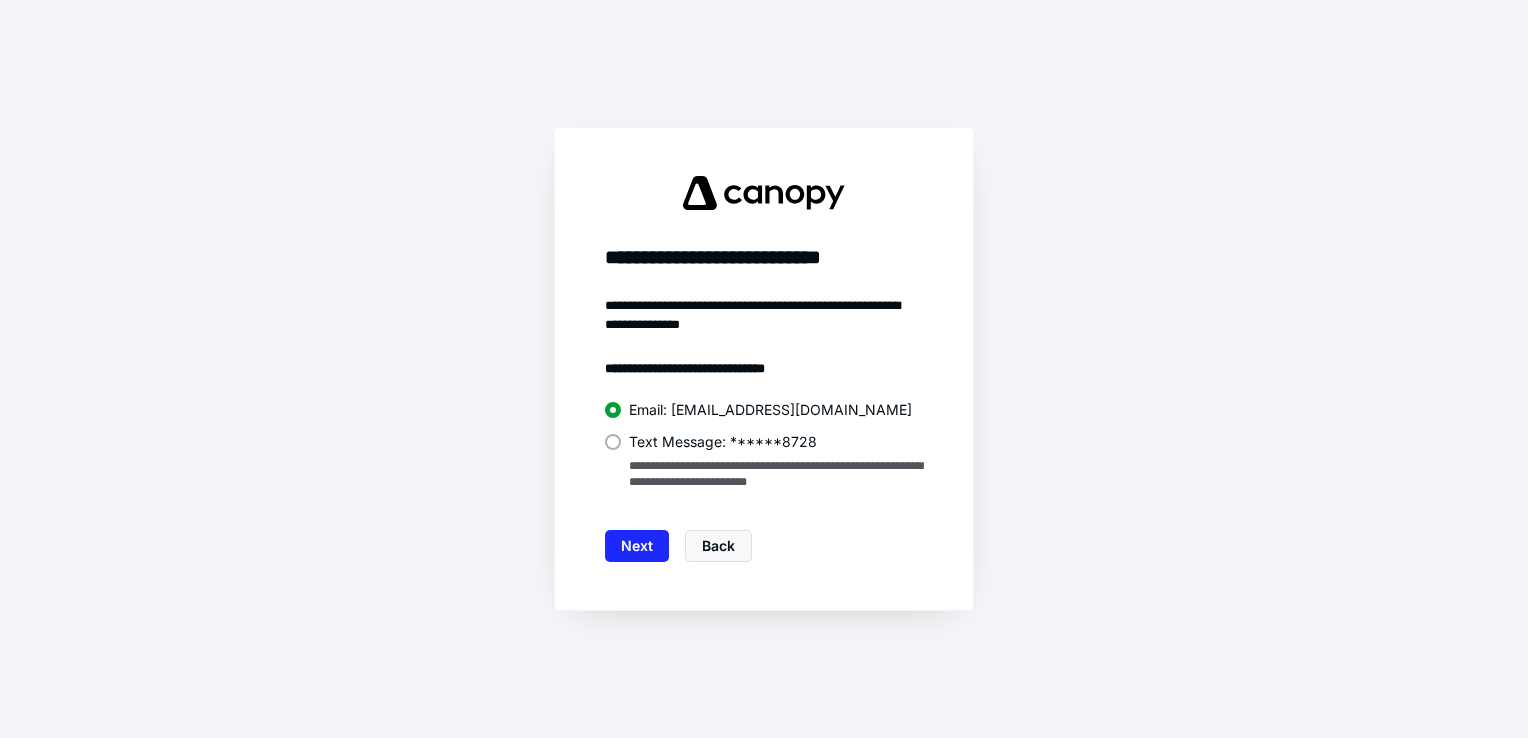 click at bounding box center (613, 442) 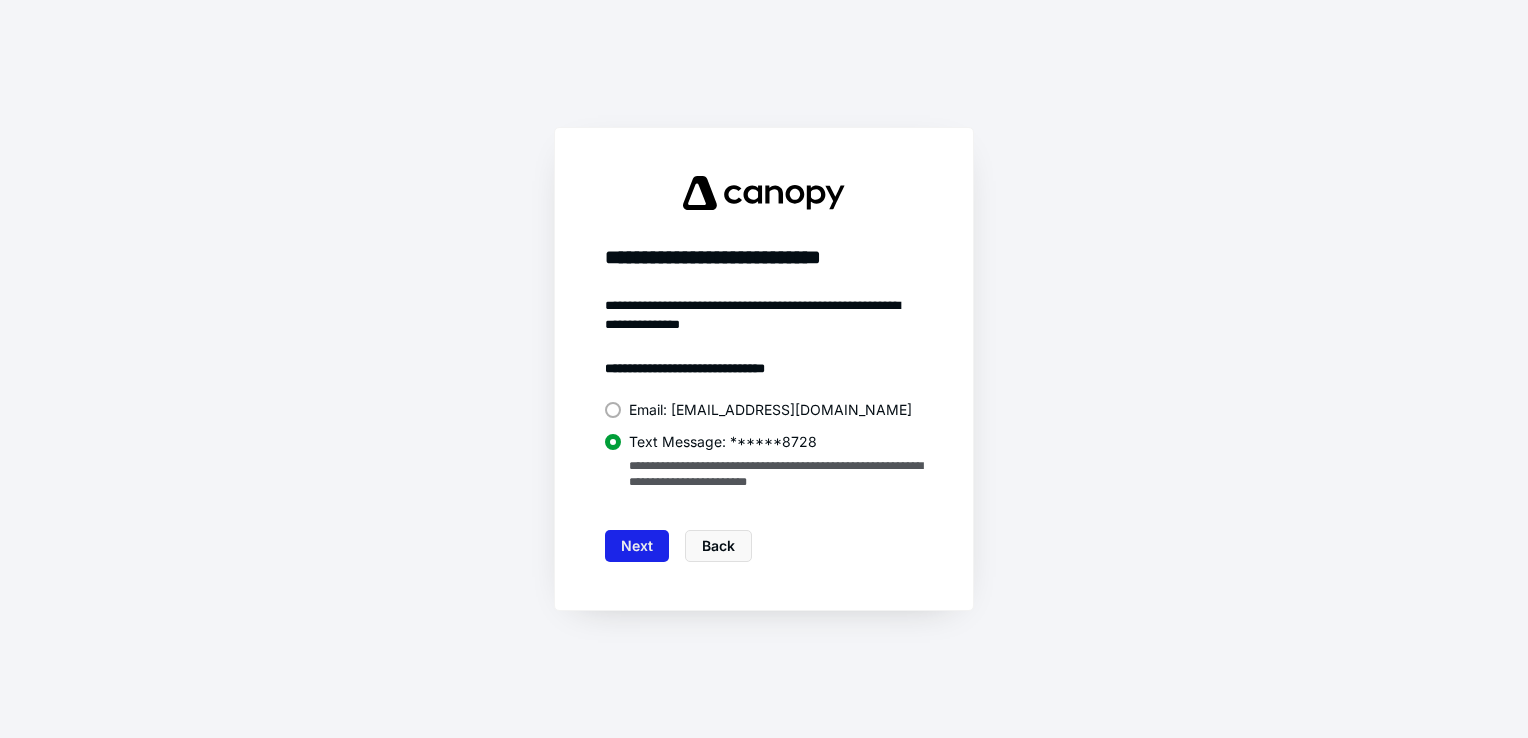 click on "Next" at bounding box center [637, 546] 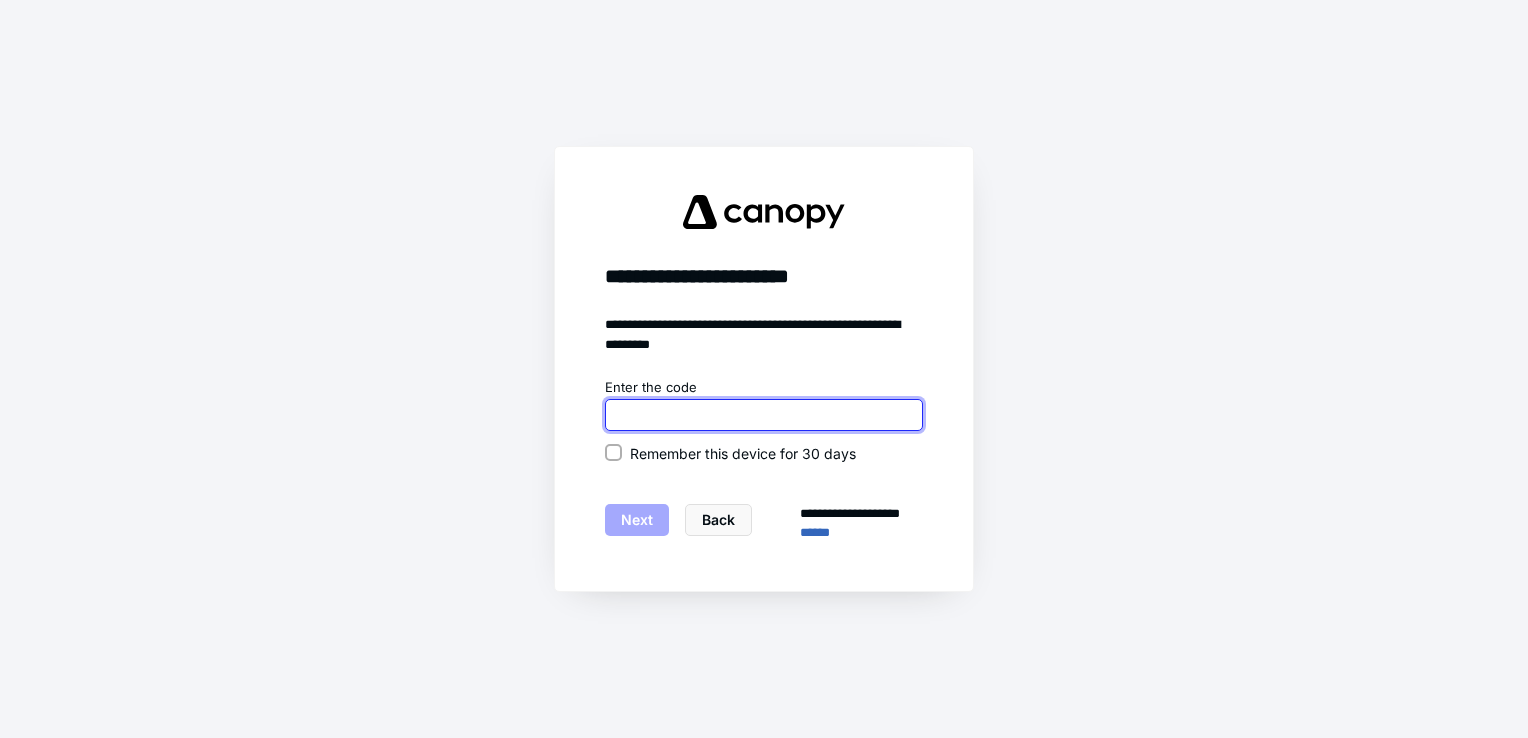 click at bounding box center [764, 415] 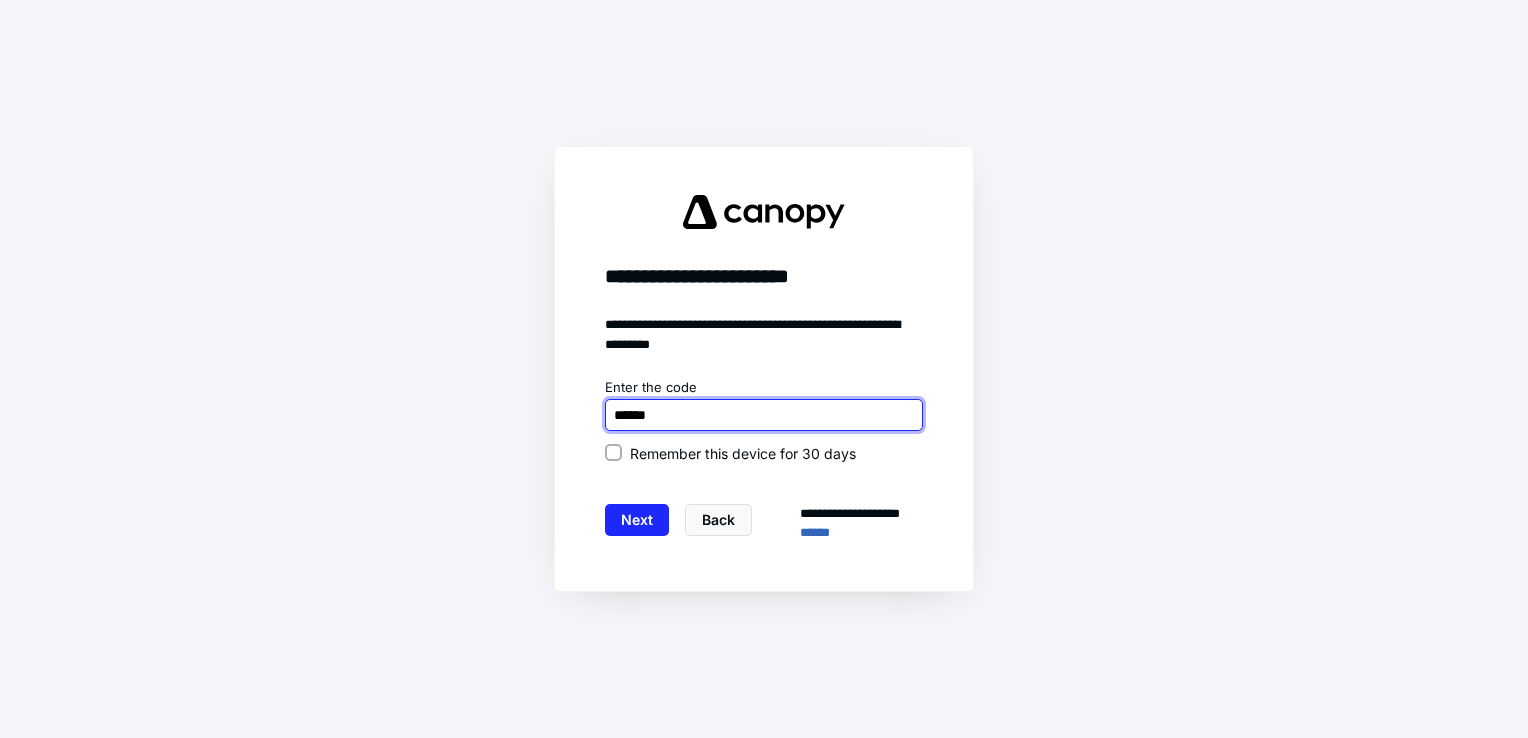 type on "******" 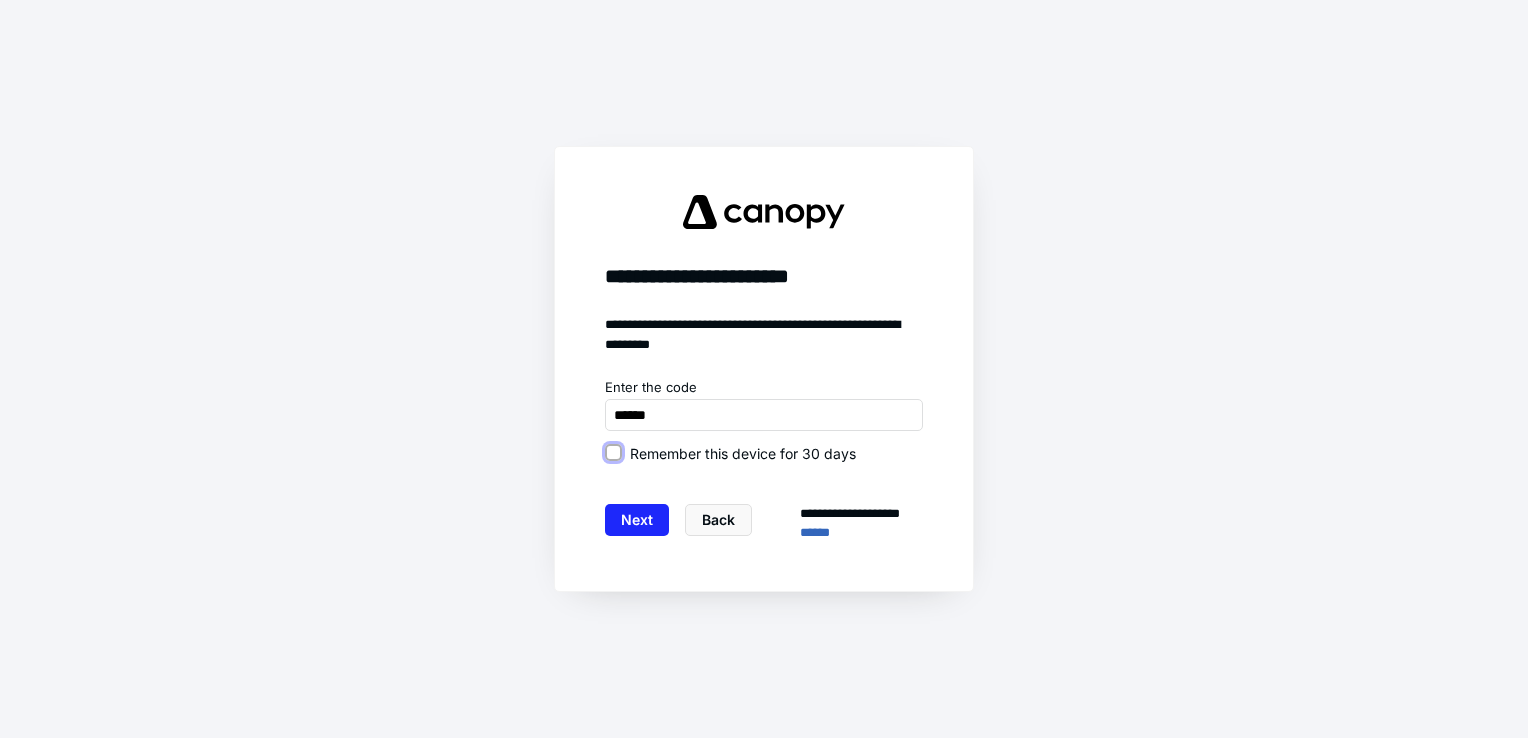 click on "Remember this device for 30 days" at bounding box center [613, 453] 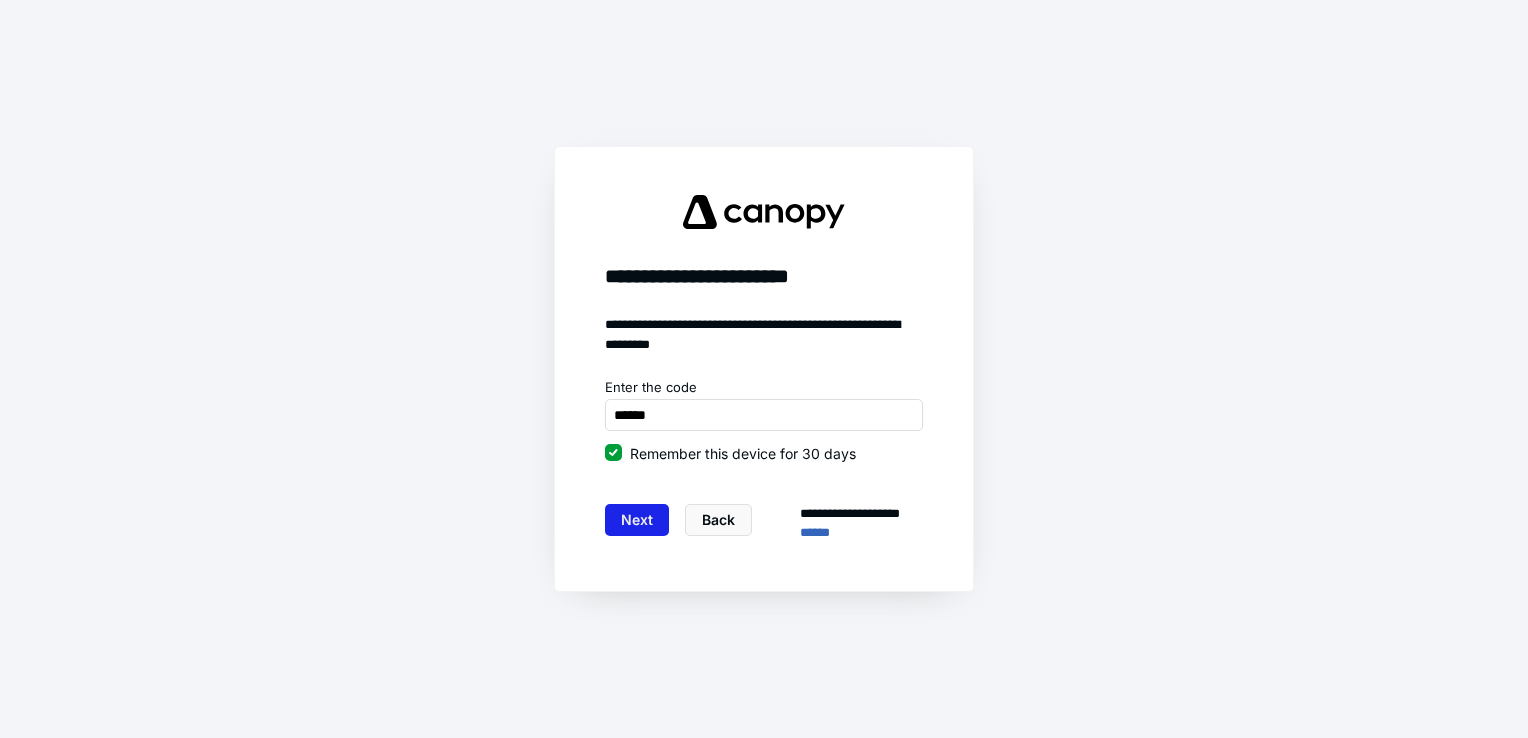 click on "Next" at bounding box center (637, 520) 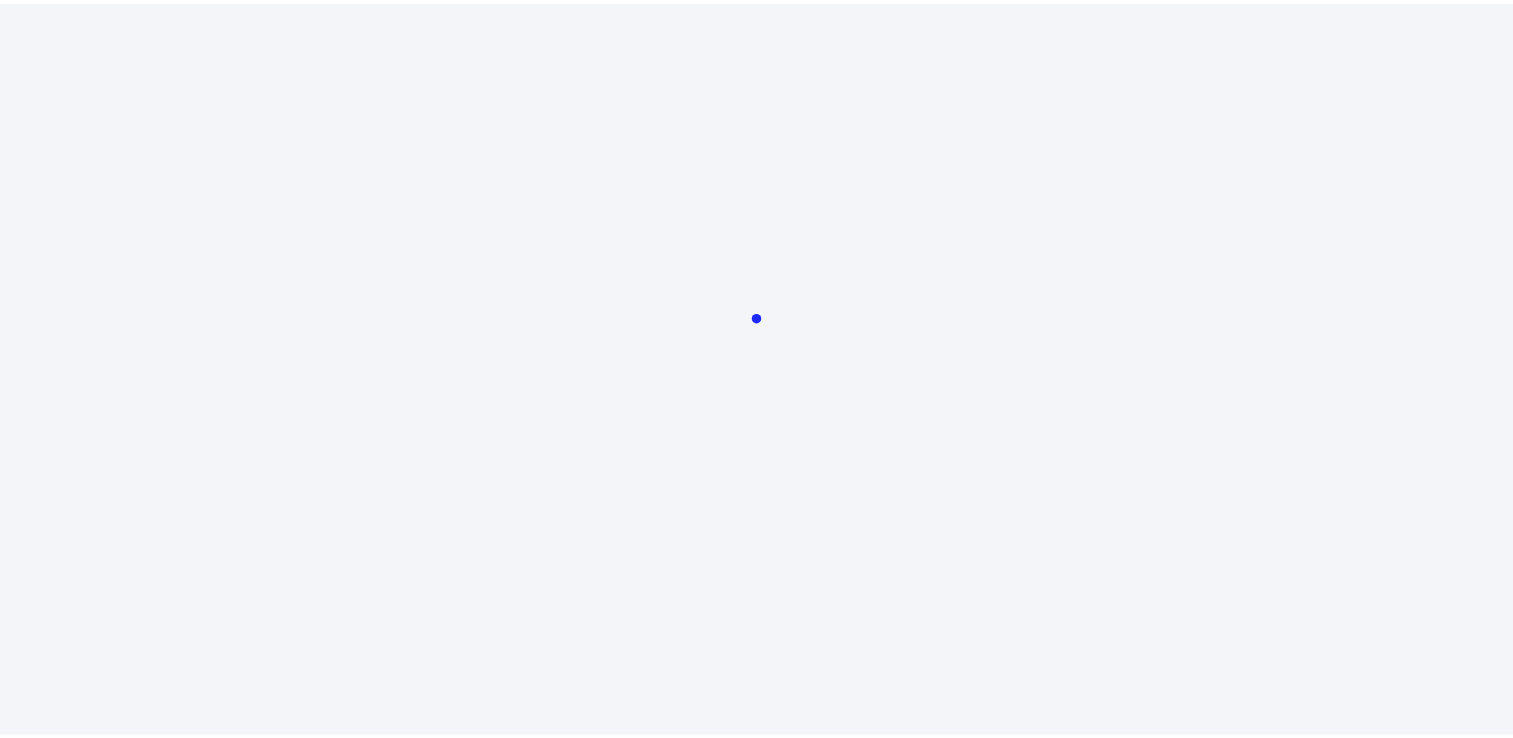scroll, scrollTop: 0, scrollLeft: 0, axis: both 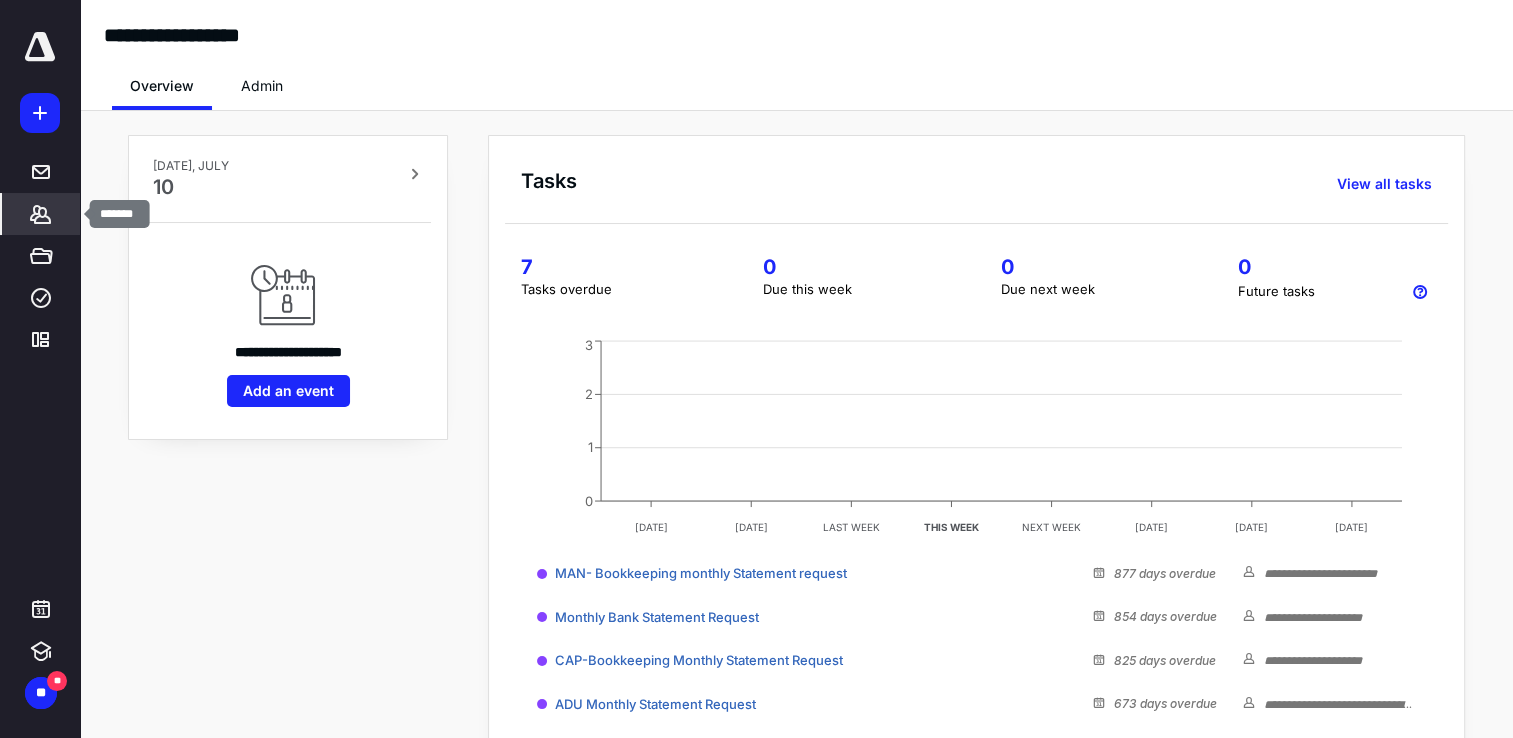 click 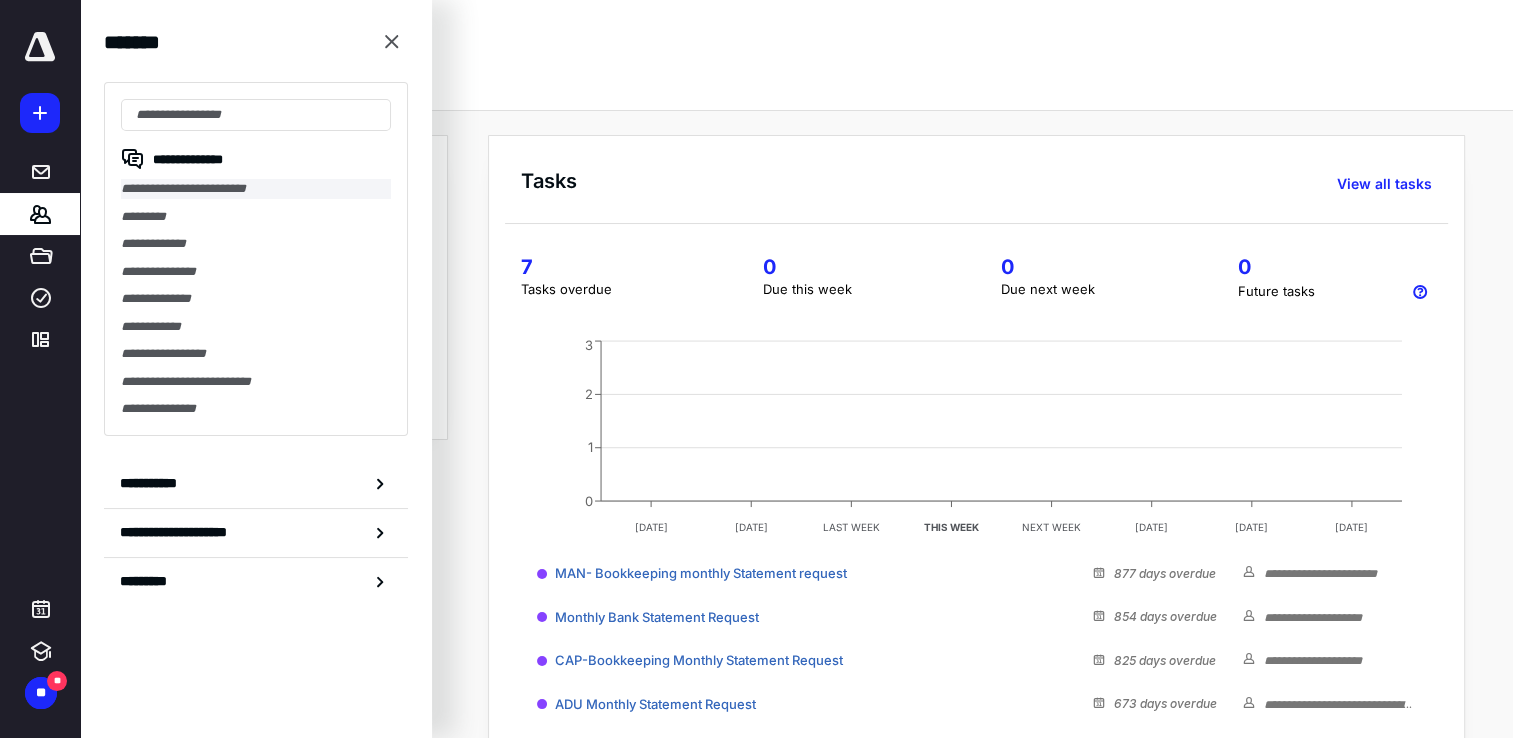 click on "**********" at bounding box center [256, 189] 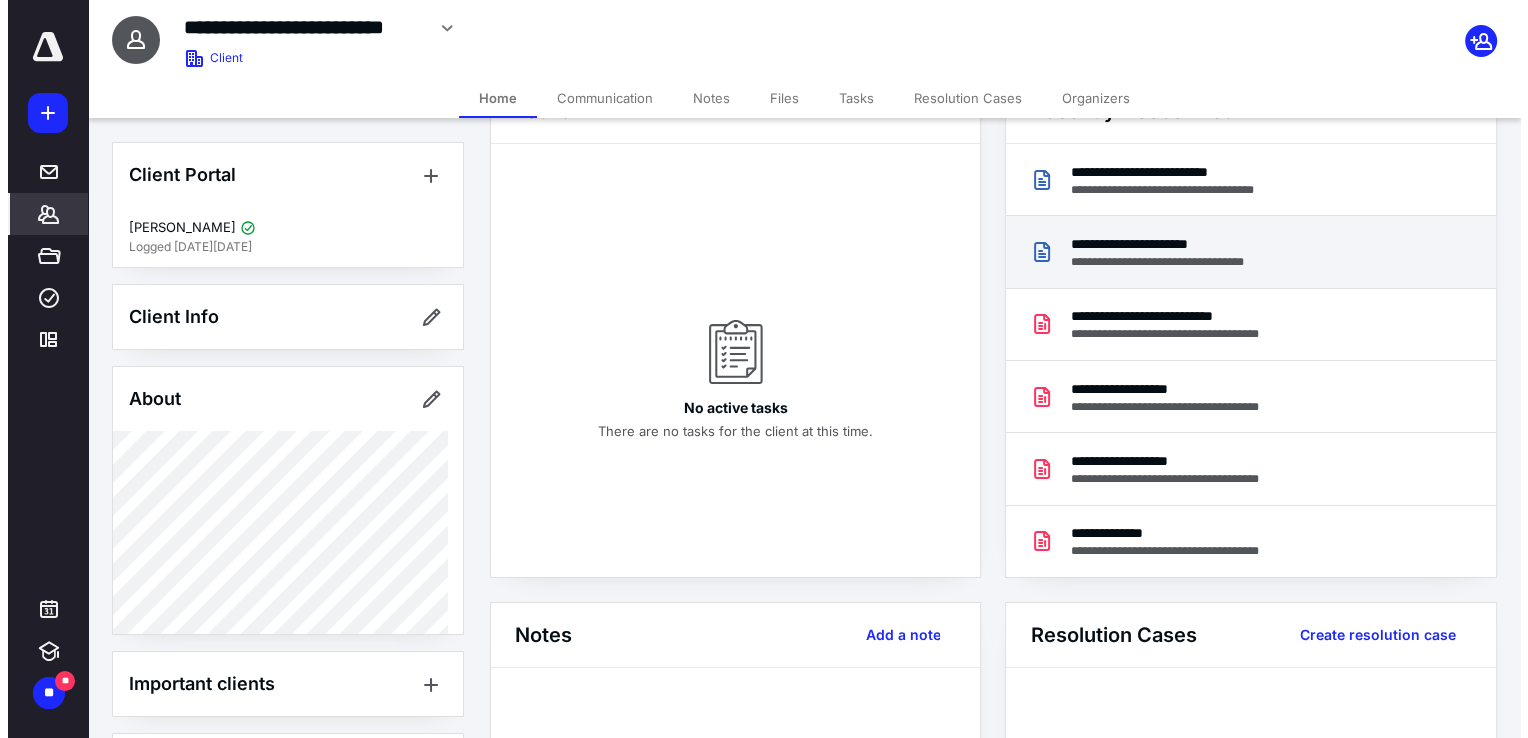 scroll, scrollTop: 0, scrollLeft: 0, axis: both 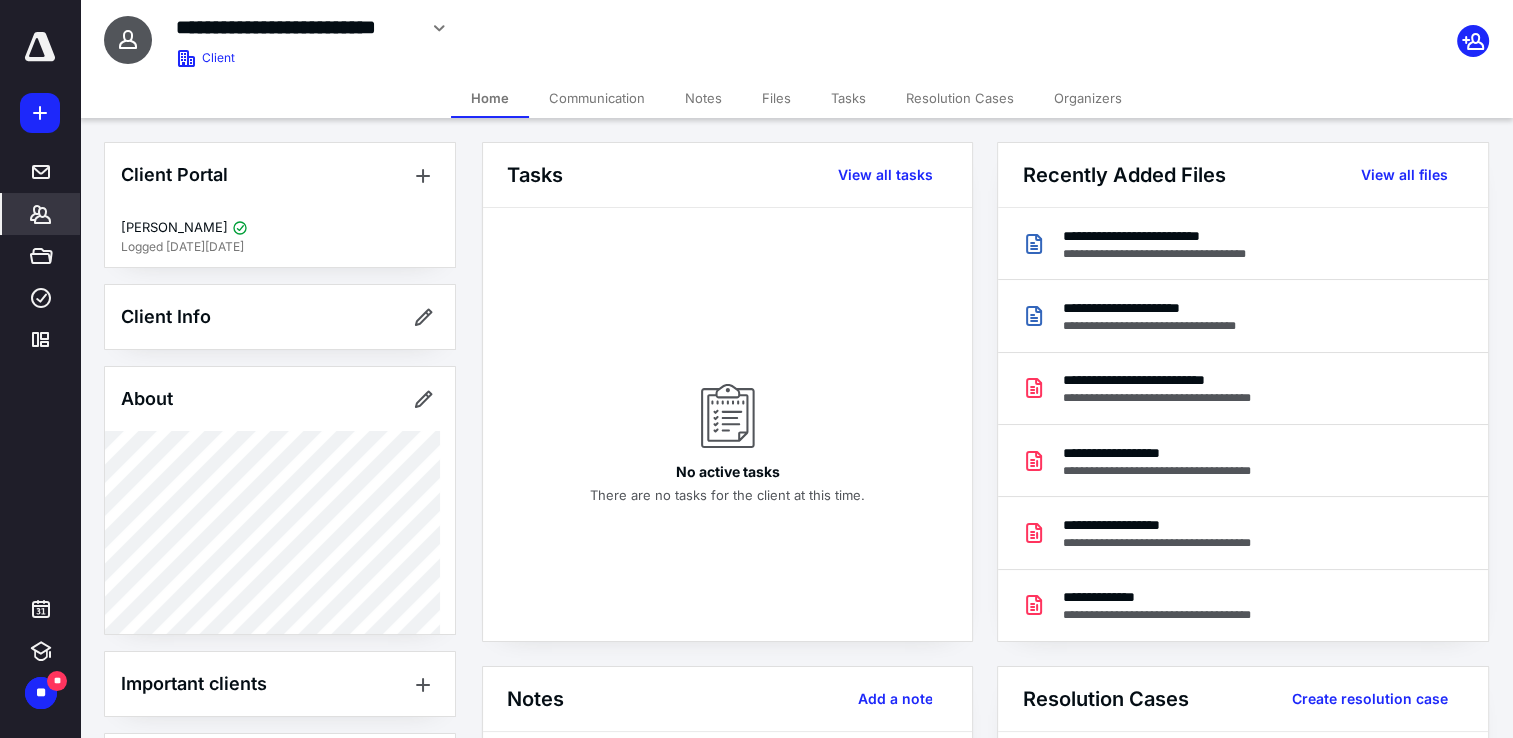 click on "Files" at bounding box center (776, 98) 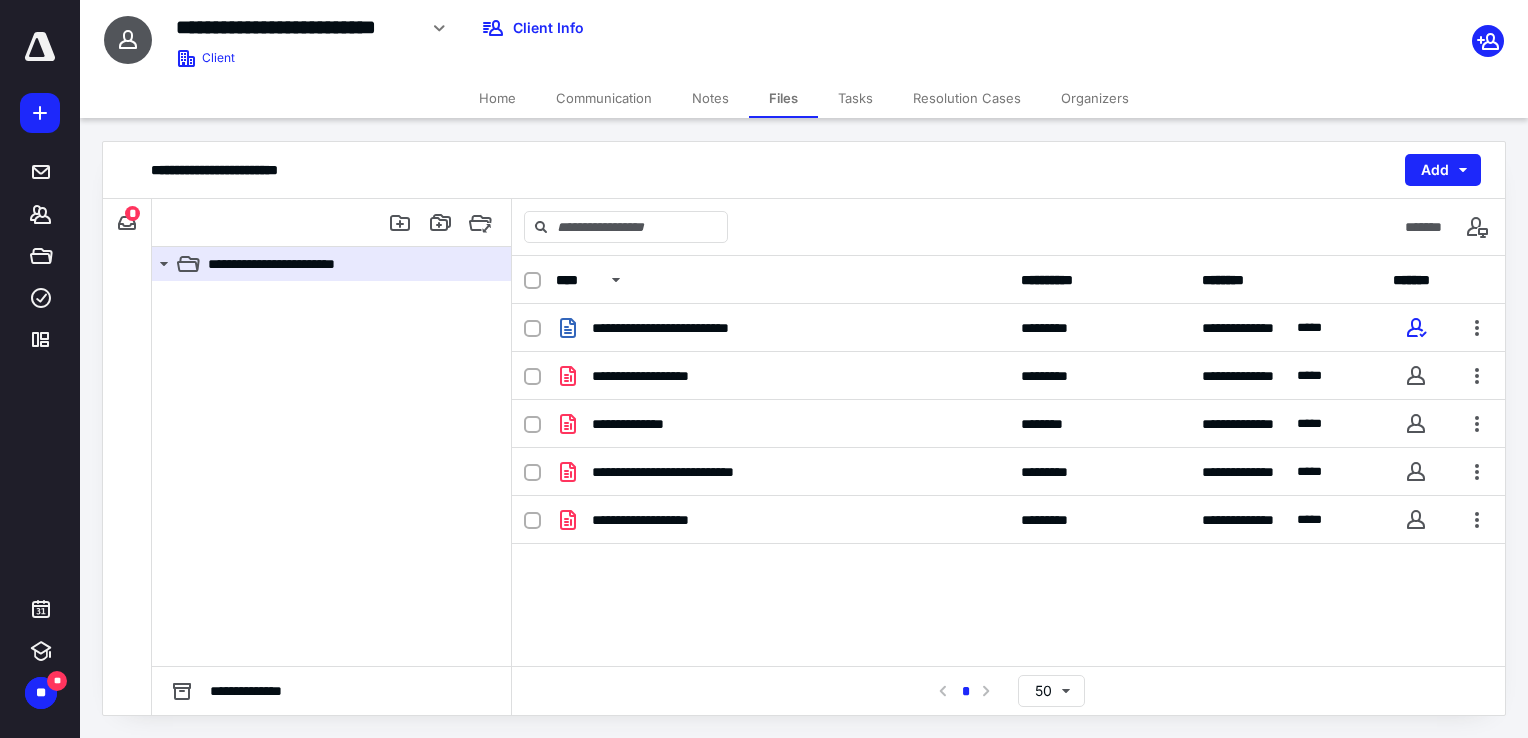 click on "Tasks" at bounding box center [855, 98] 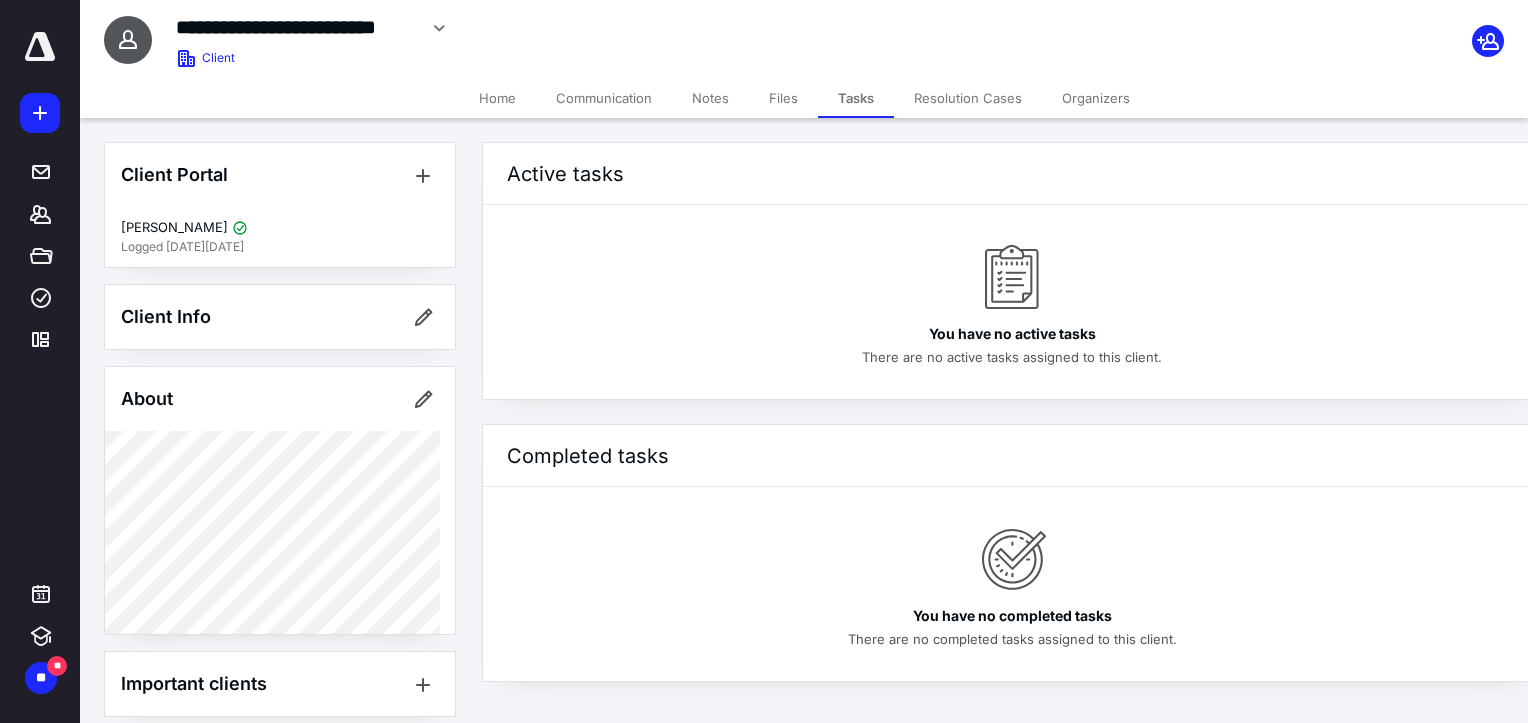 click on "Notes" at bounding box center [710, 98] 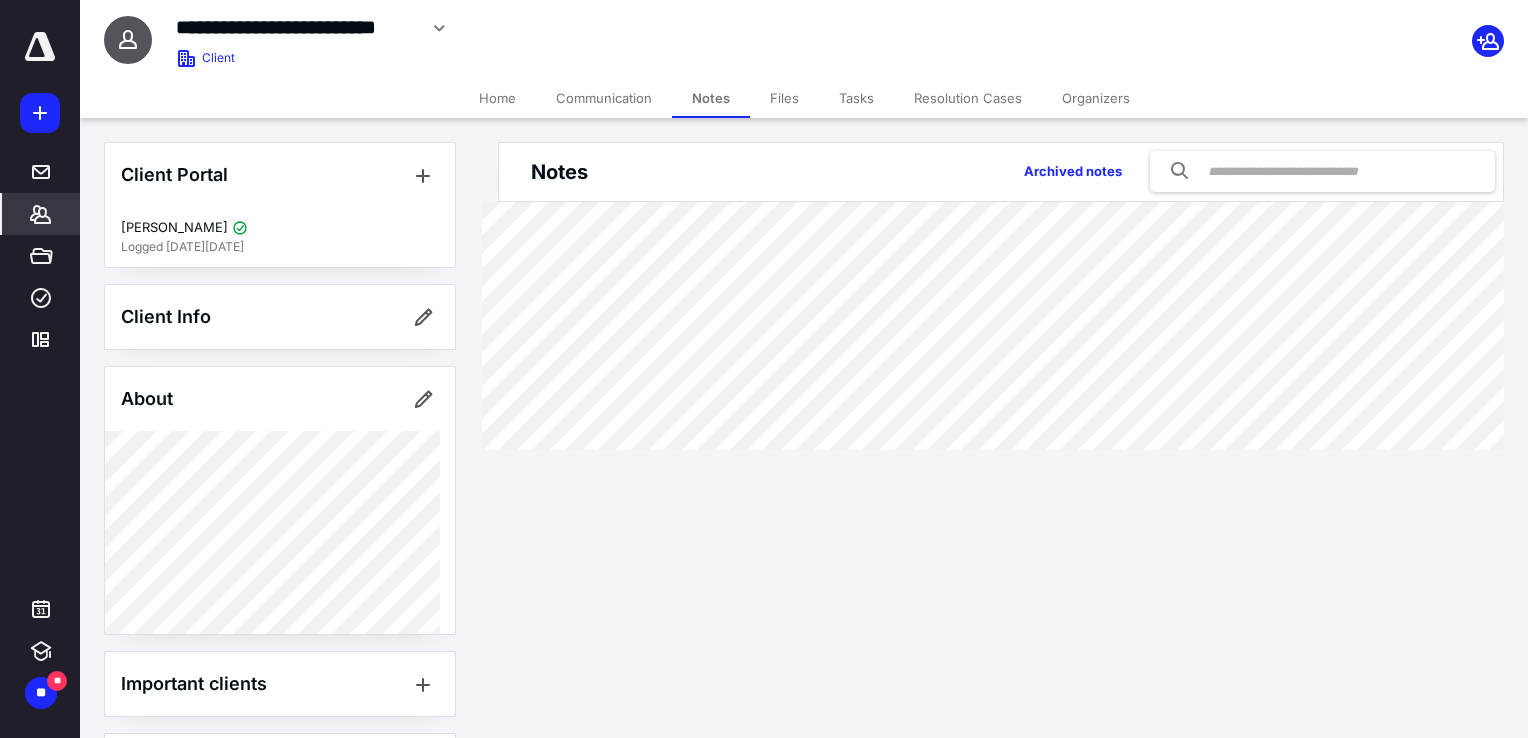 click on "Communication" at bounding box center [604, 98] 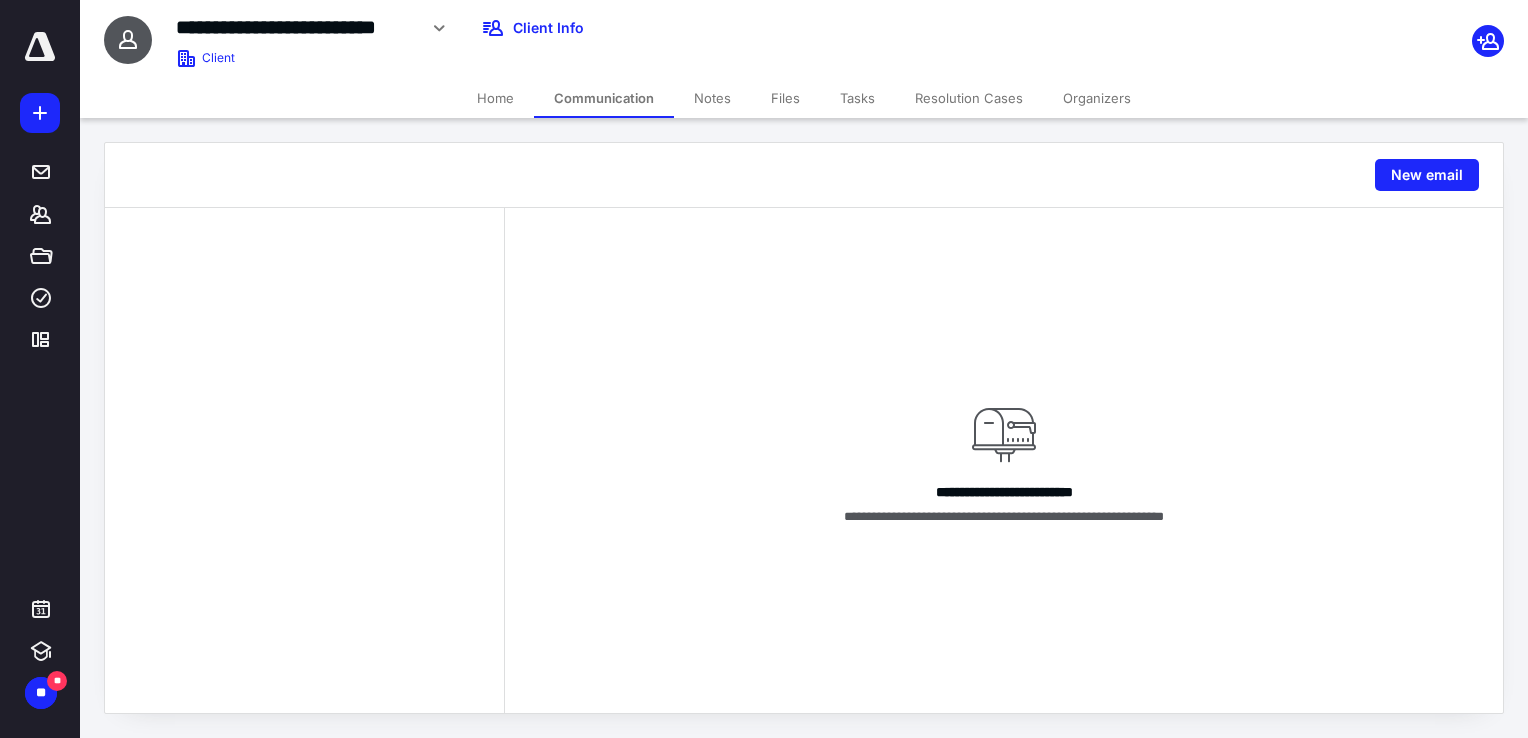 click on "Home" at bounding box center (495, 98) 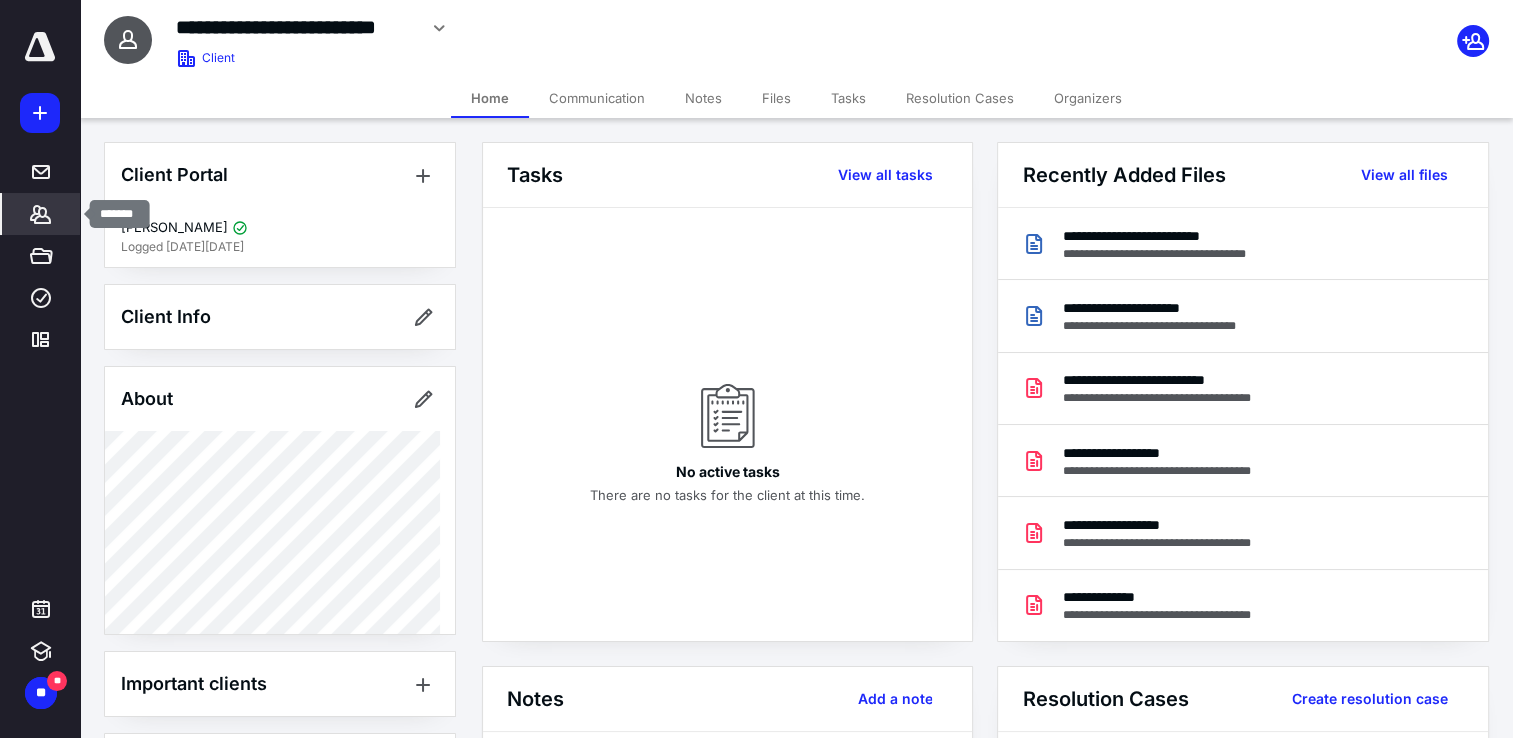 click 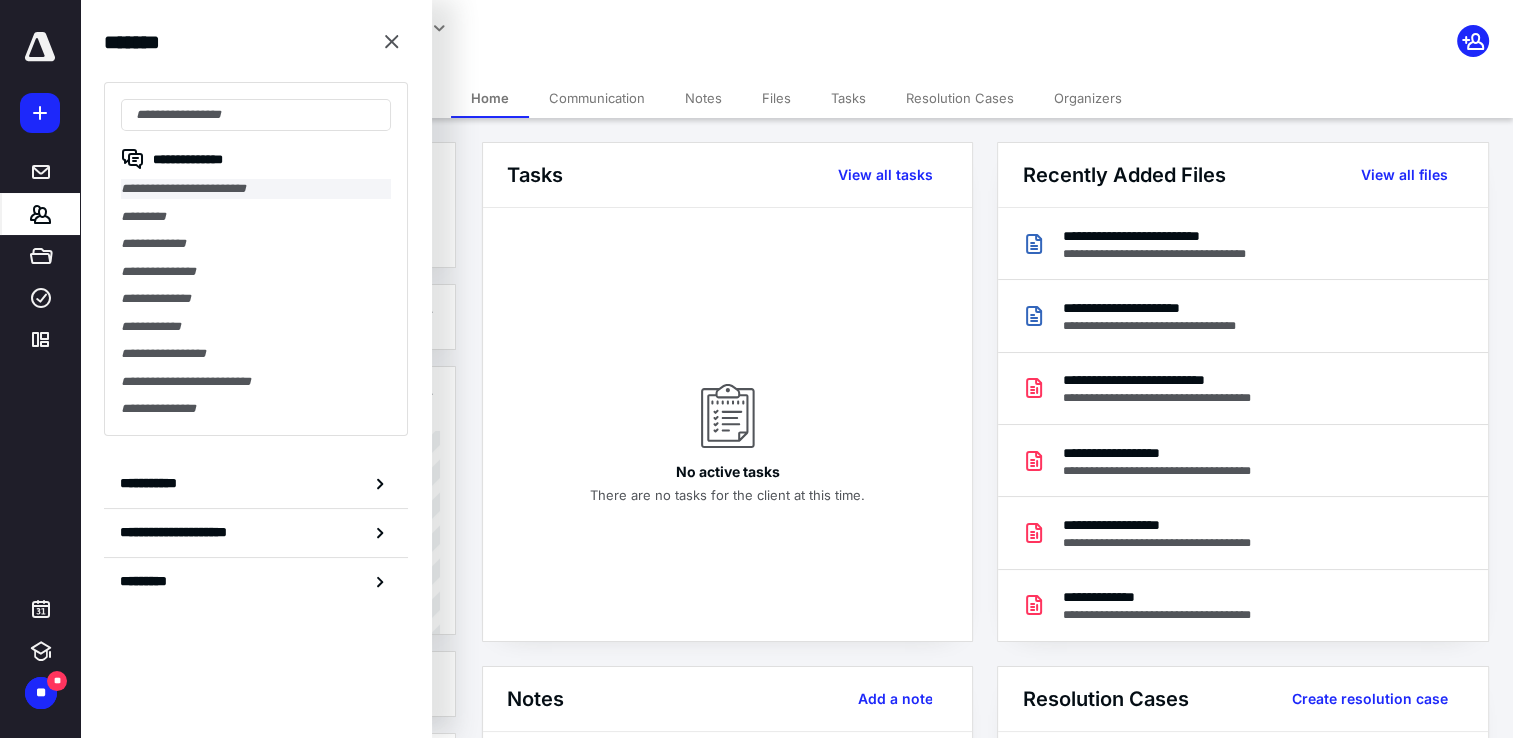 click on "**********" at bounding box center (256, 189) 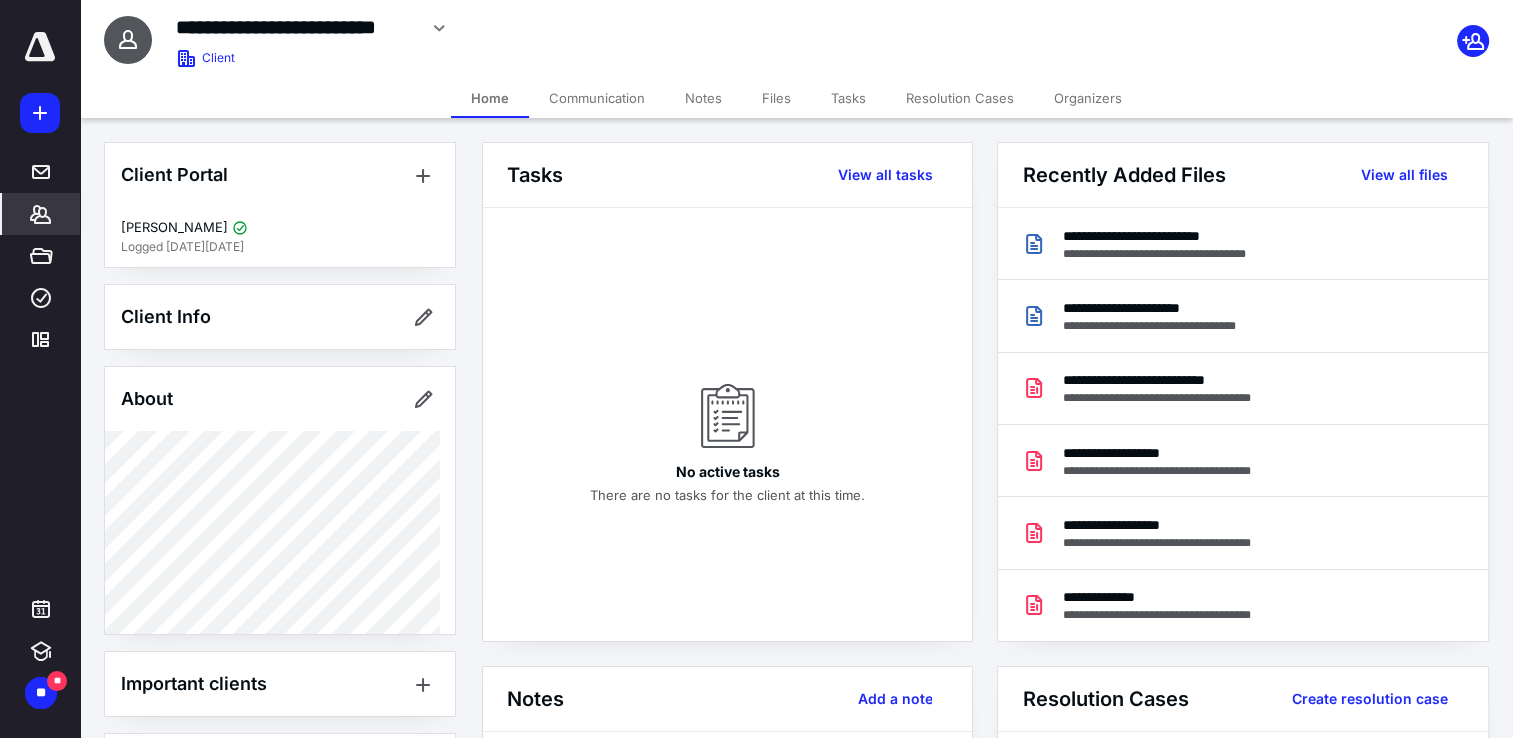 click on "**********" at bounding box center [756, 824] 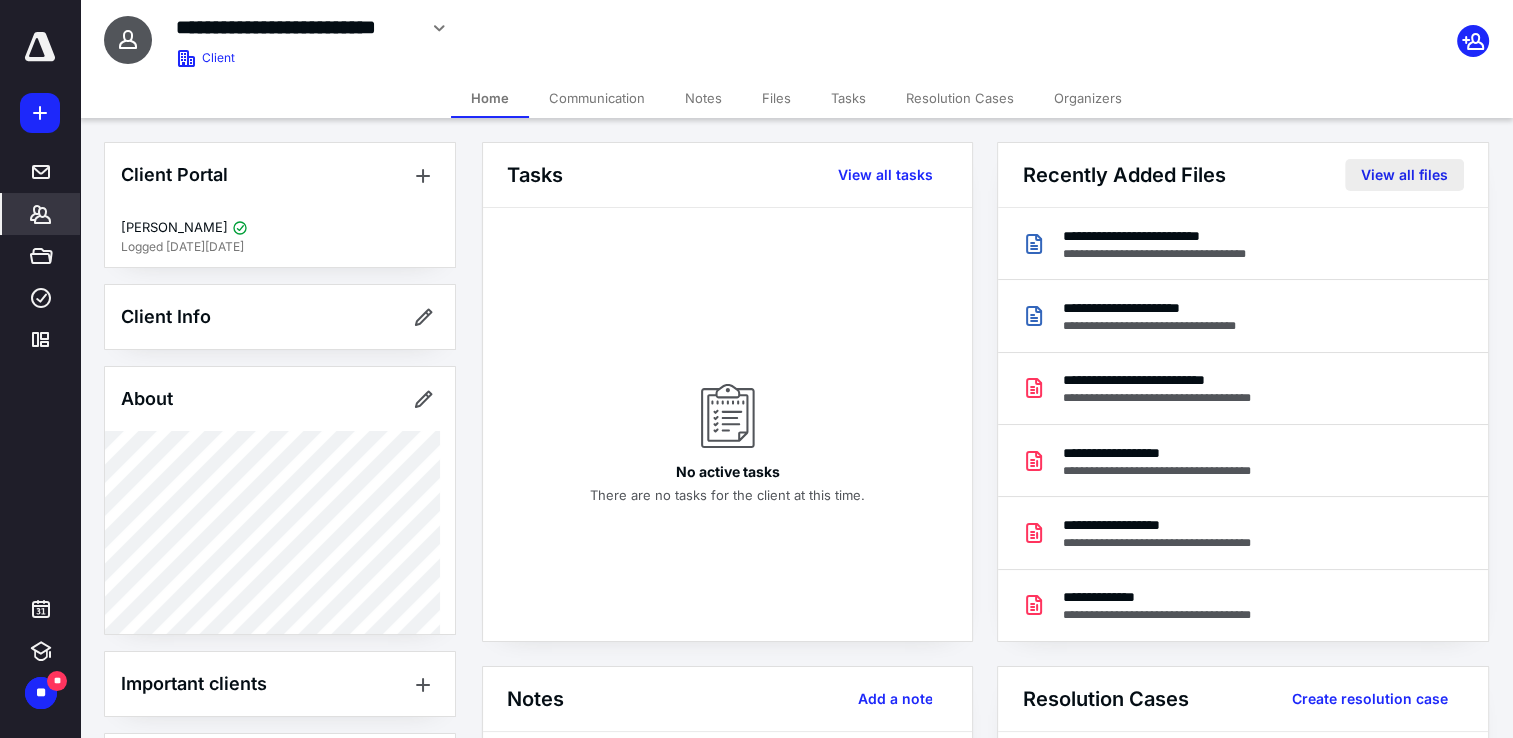 click on "View all files" at bounding box center (1404, 175) 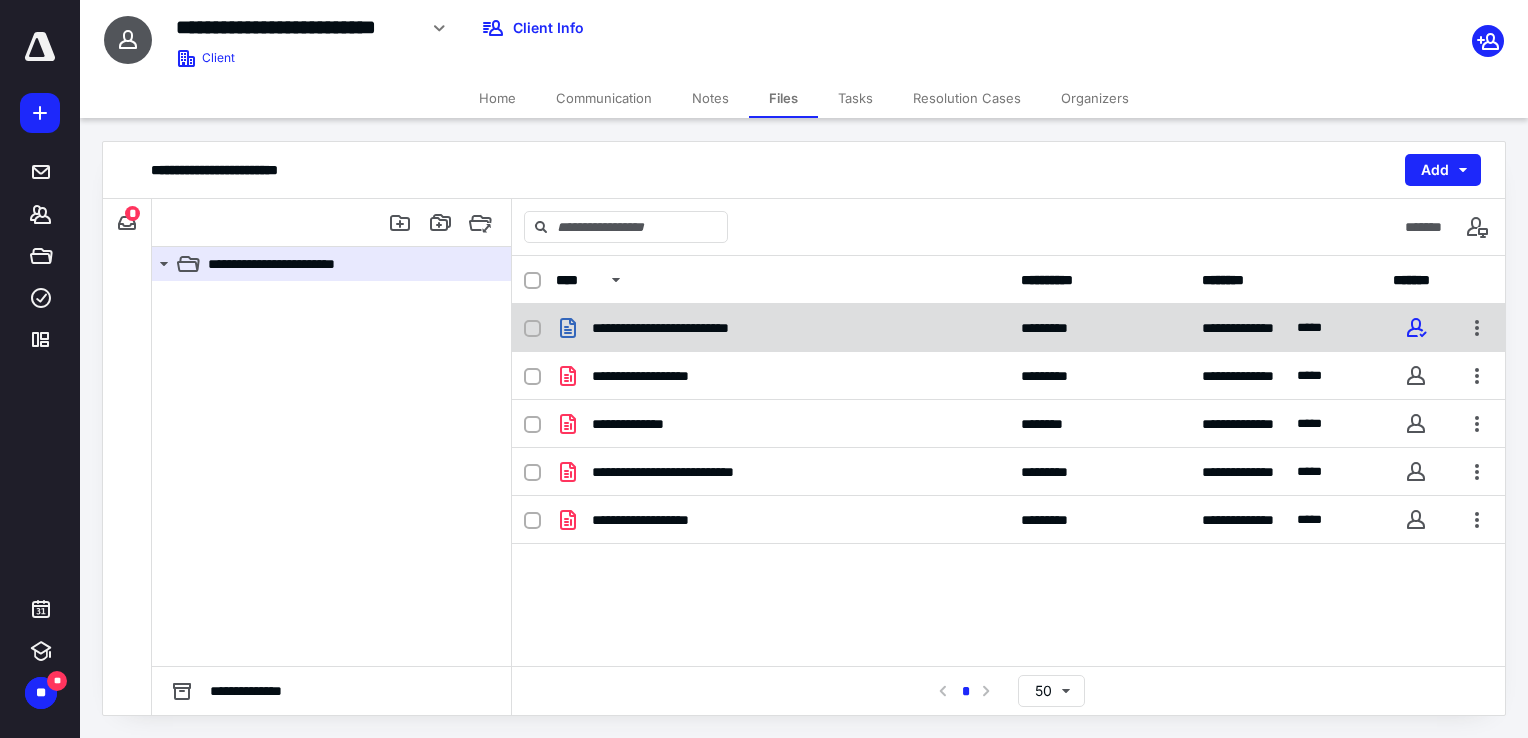 click on "**********" at bounding box center (678, 328) 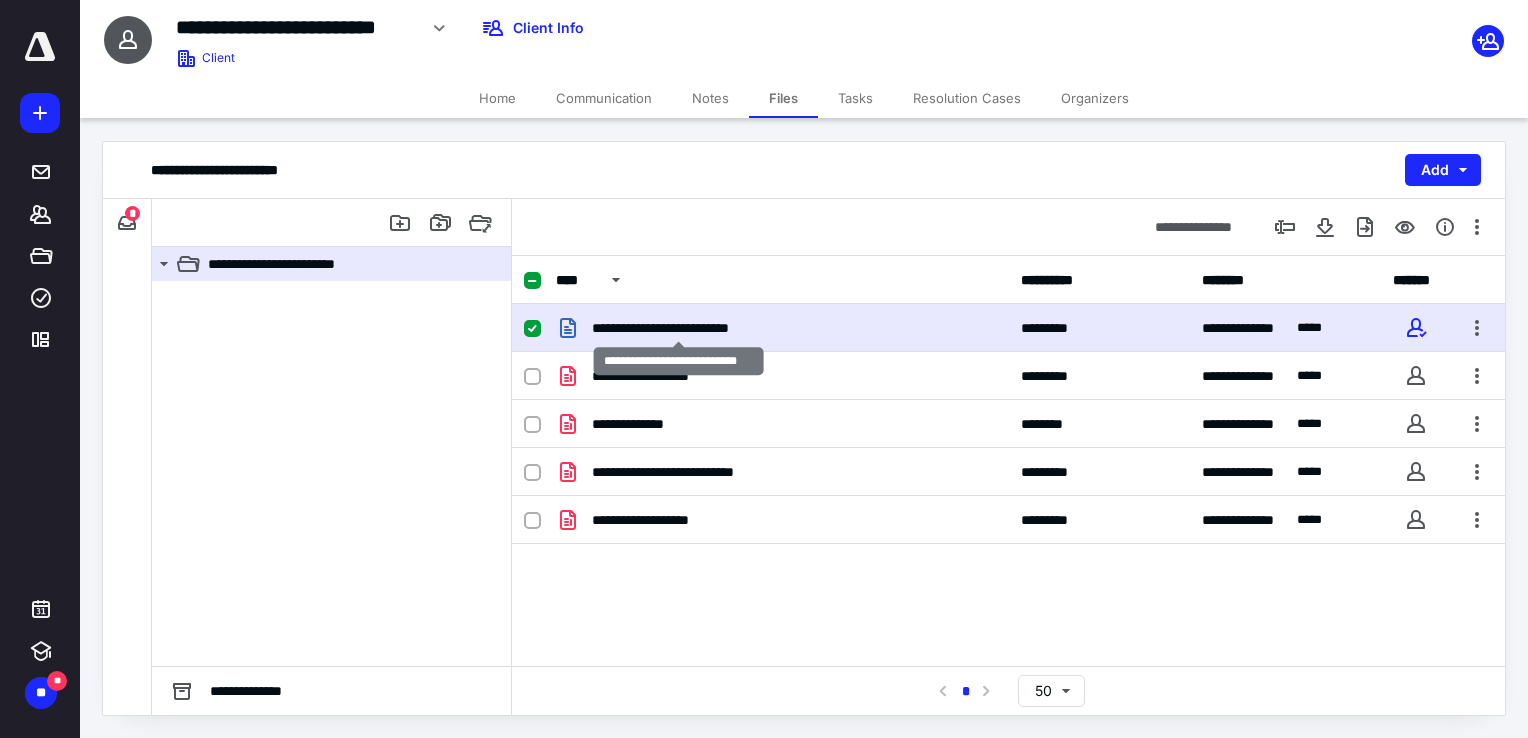 click on "**********" at bounding box center [678, 328] 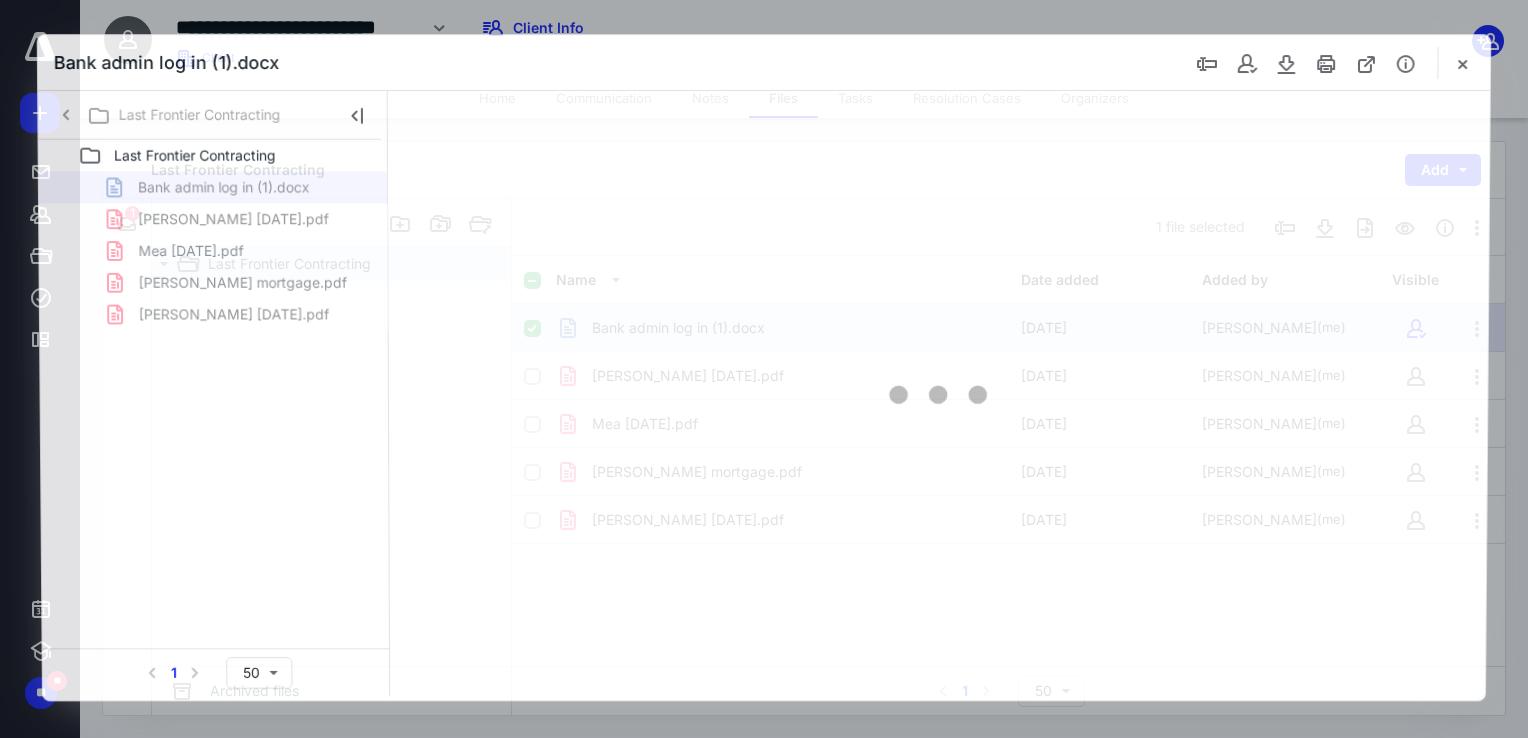 scroll, scrollTop: 0, scrollLeft: 0, axis: both 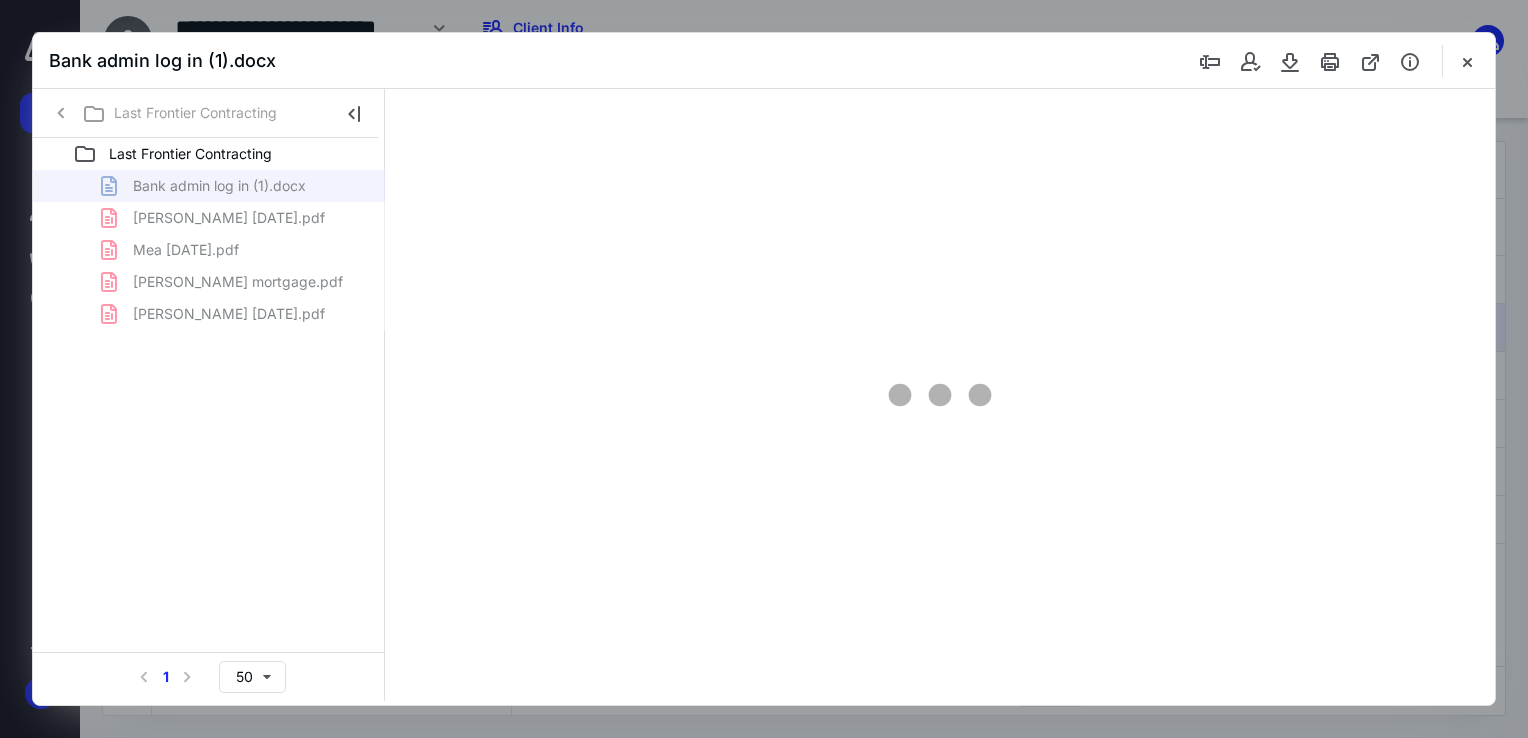 type on "73" 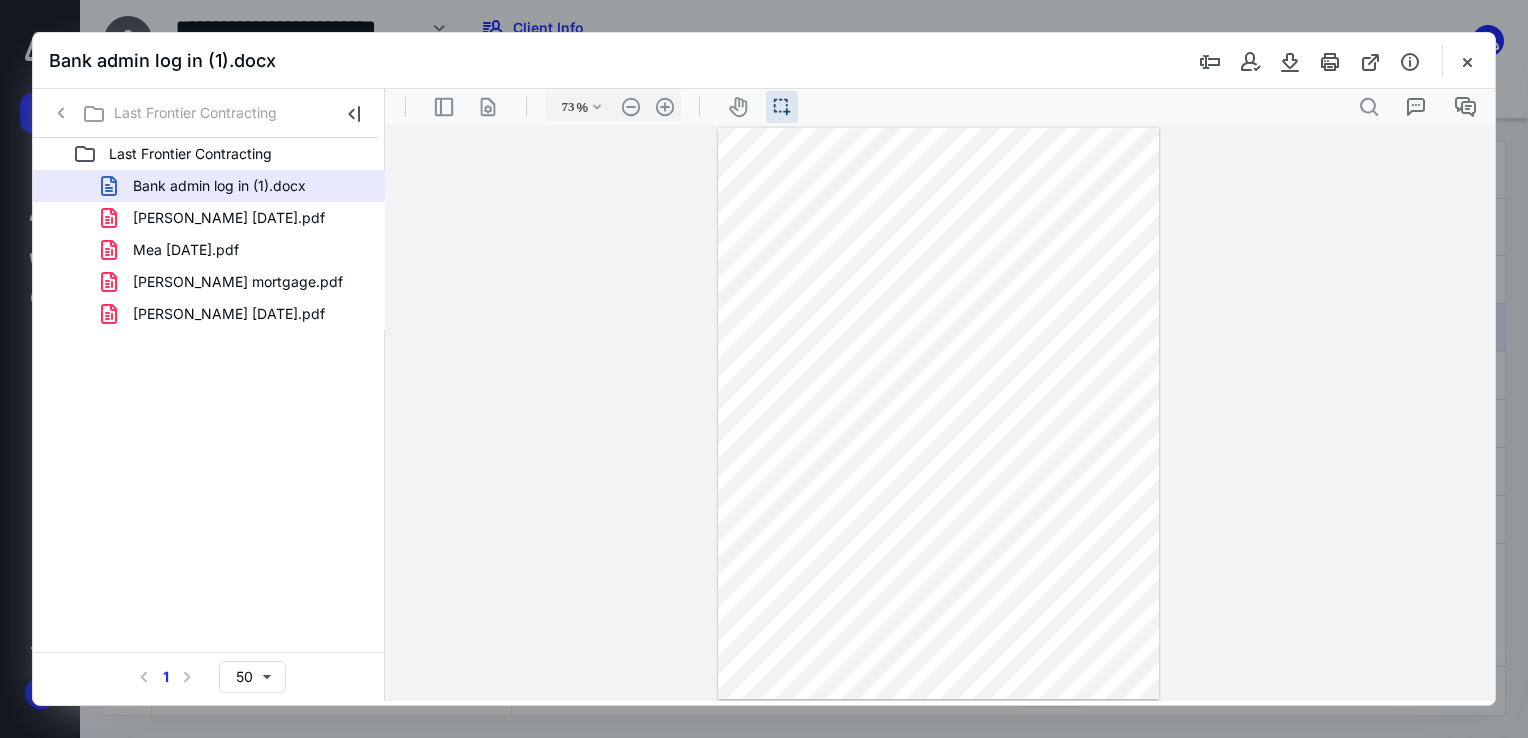 drag, startPoint x: 856, startPoint y: 441, endPoint x: 813, endPoint y: 441, distance: 43 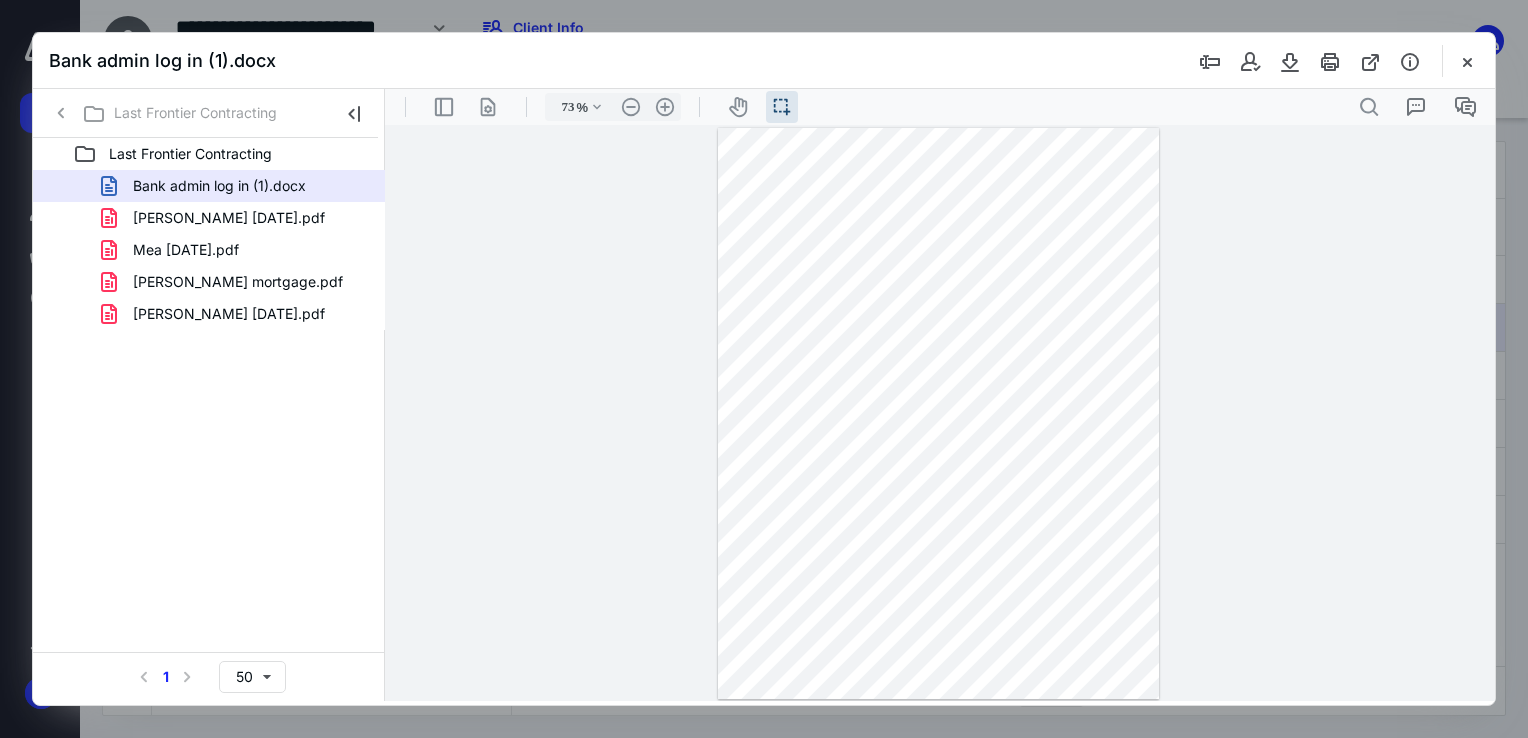 drag, startPoint x: 852, startPoint y: 443, endPoint x: 813, endPoint y: 447, distance: 39.20459 